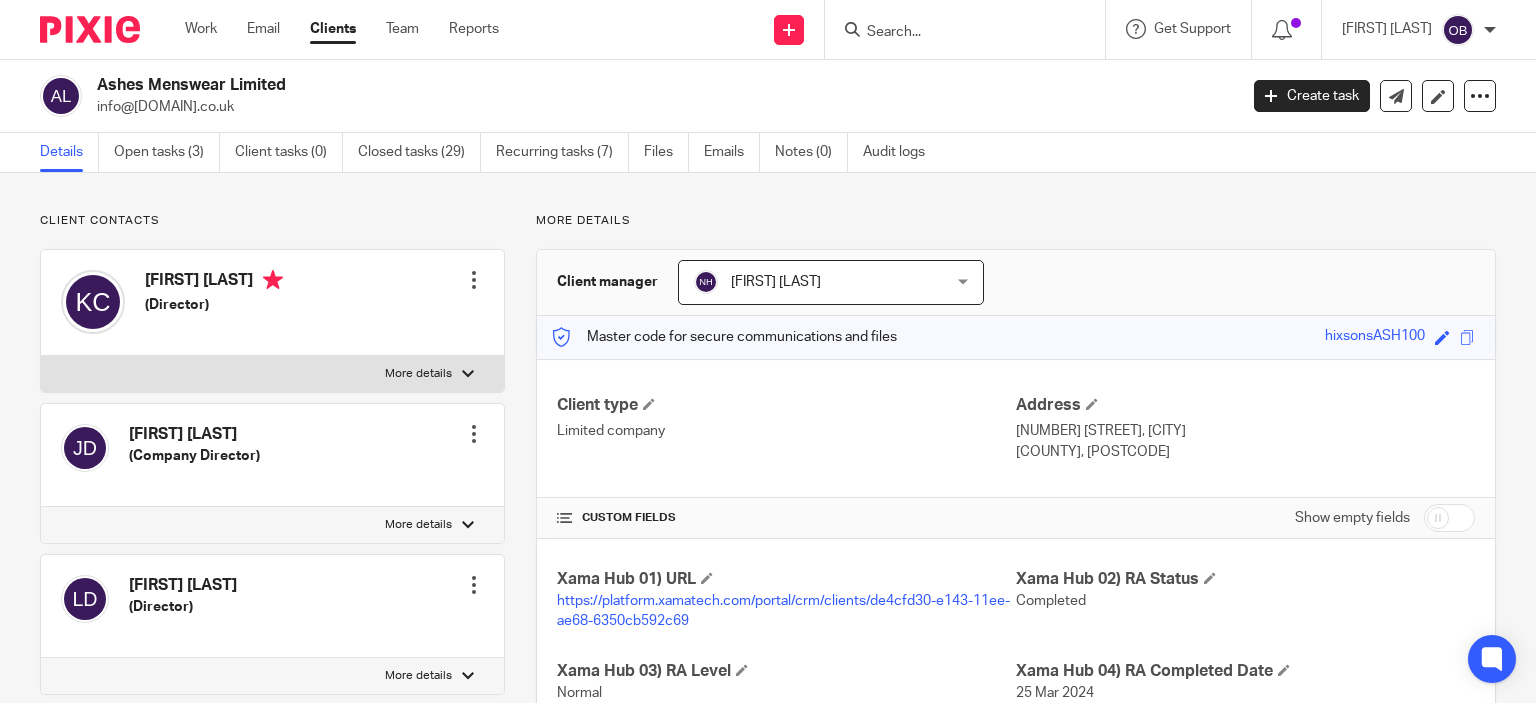 scroll, scrollTop: 0, scrollLeft: 0, axis: both 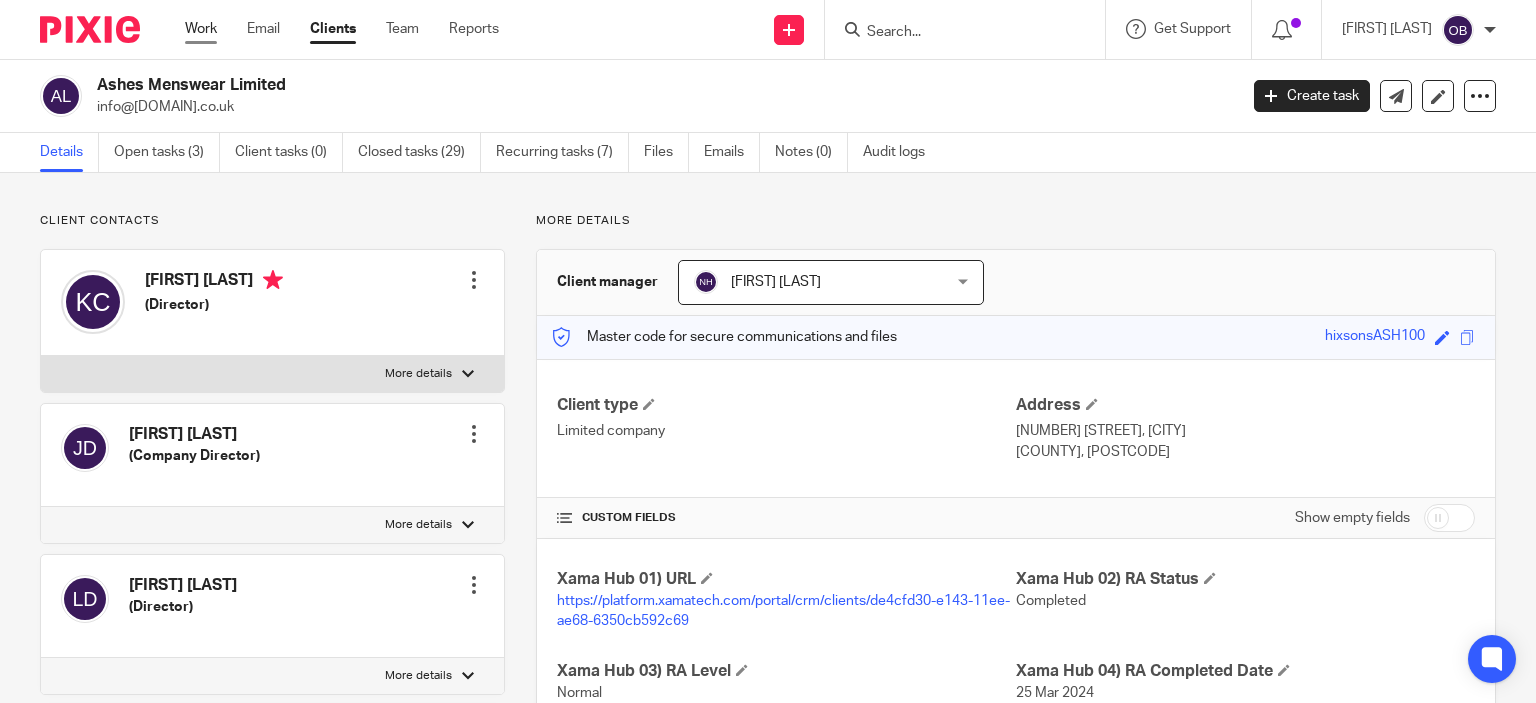 click on "Work" at bounding box center (201, 29) 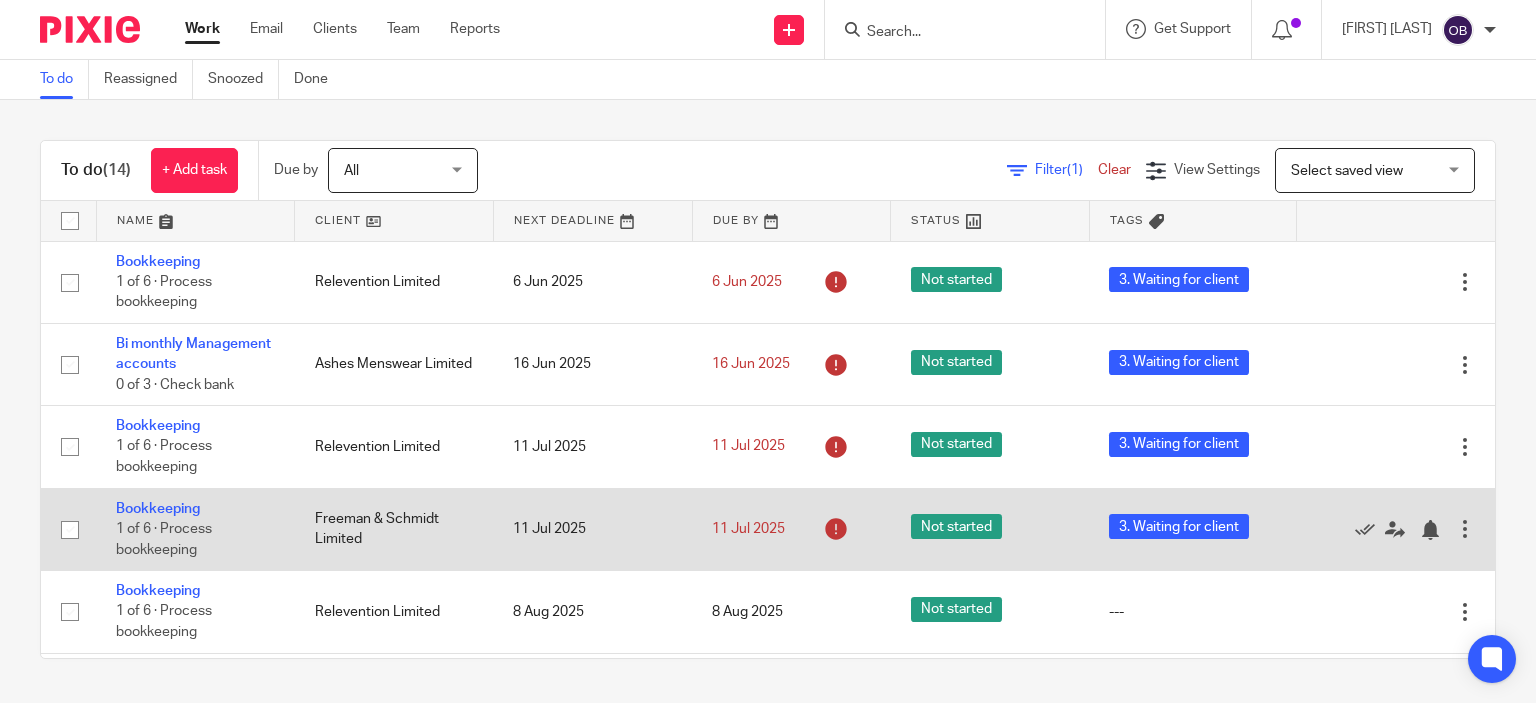 scroll, scrollTop: 0, scrollLeft: 0, axis: both 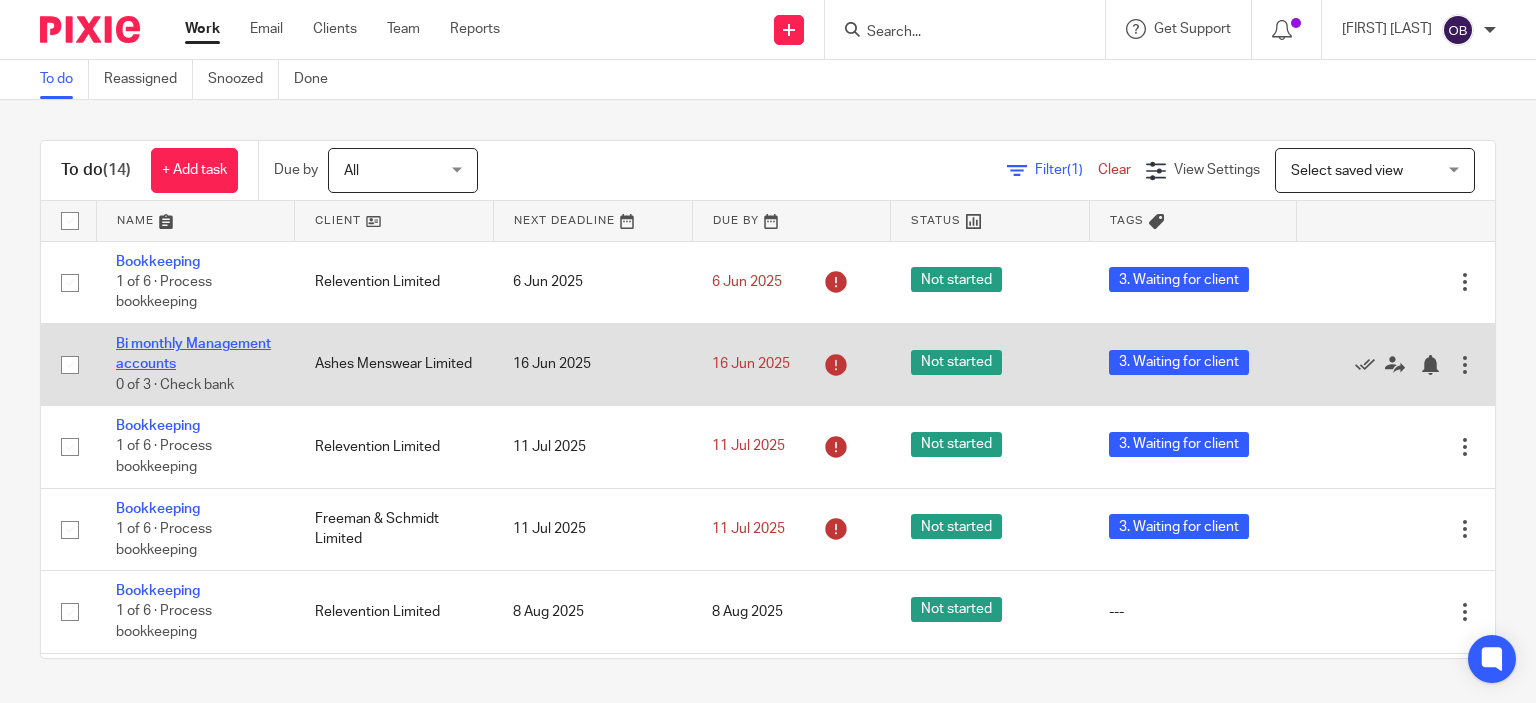 click on "Bi monthly Management accounts" at bounding box center (193, 354) 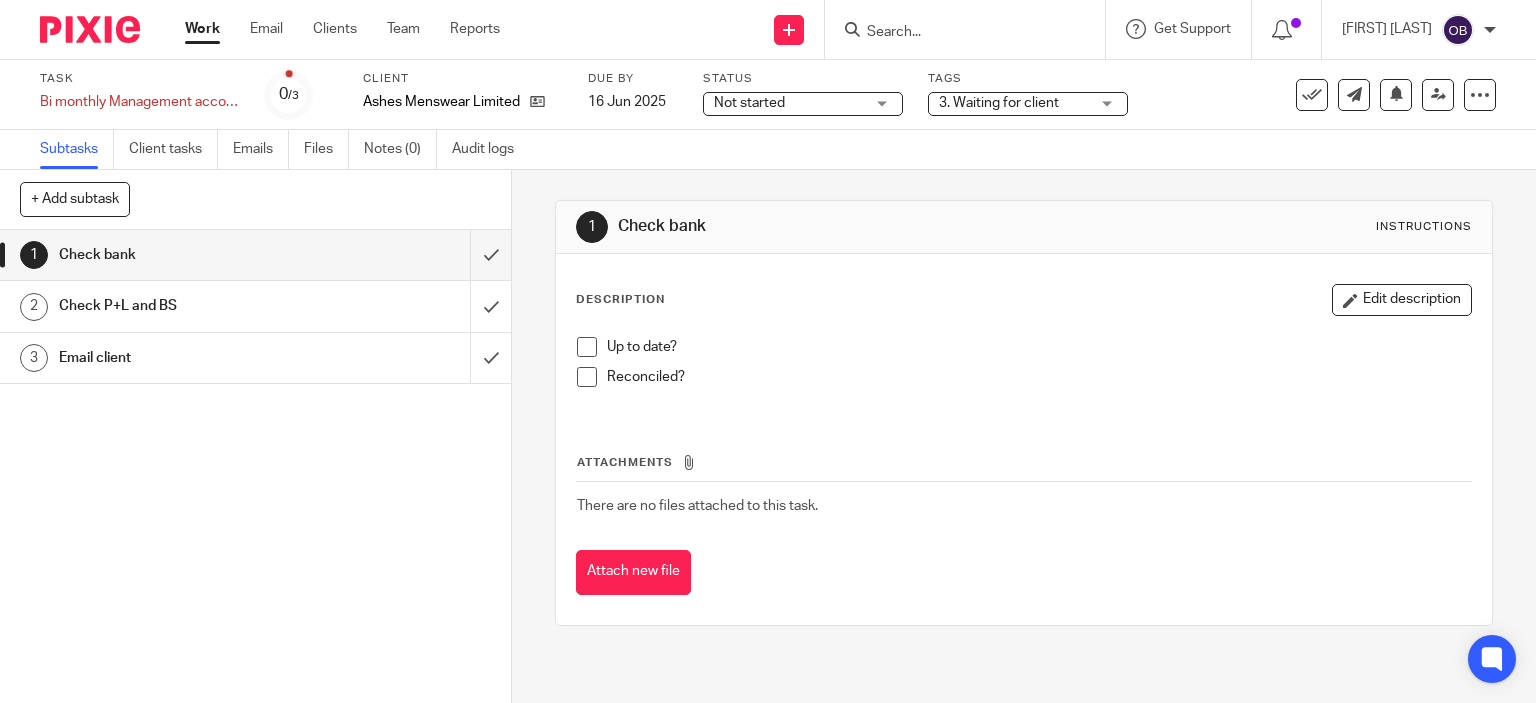 scroll, scrollTop: 0, scrollLeft: 0, axis: both 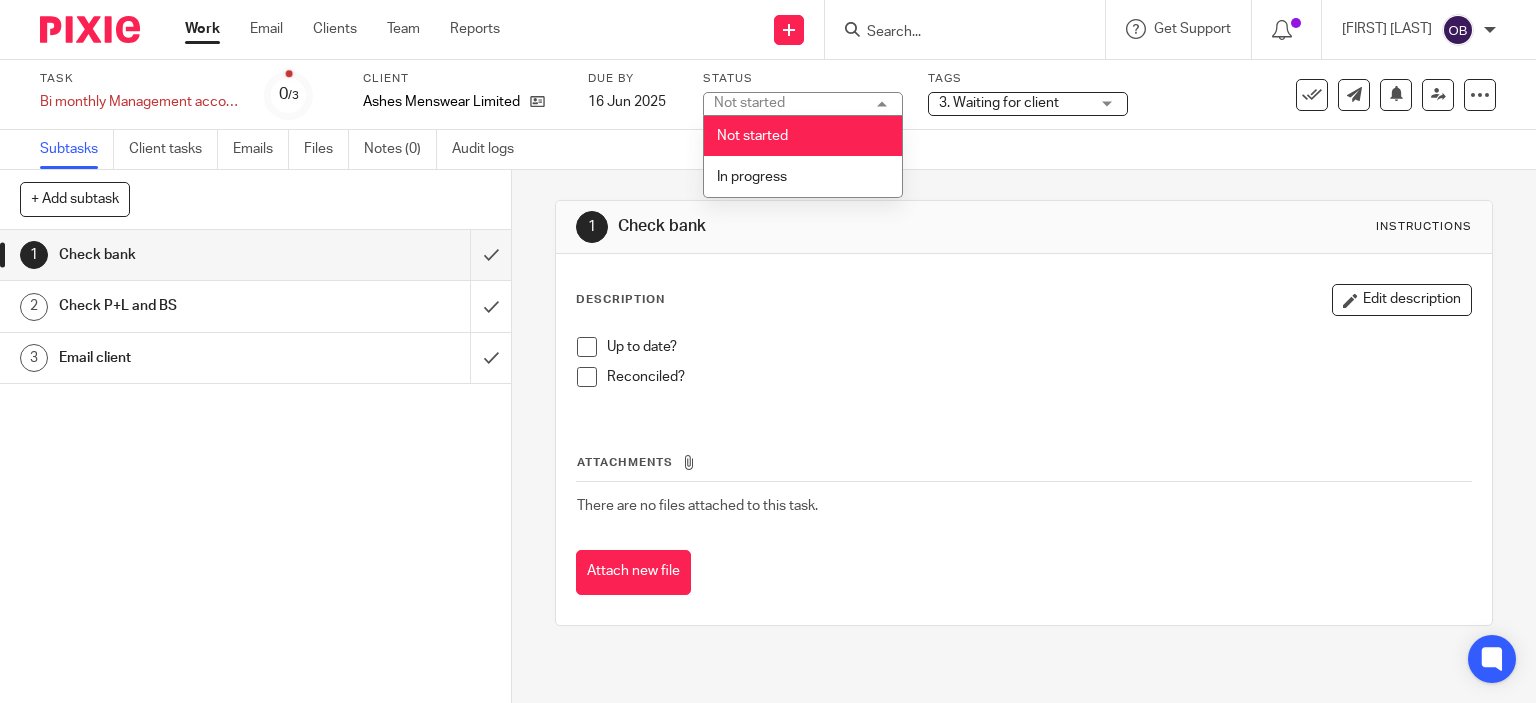 click on "3. Waiting for client" at bounding box center [1014, 103] 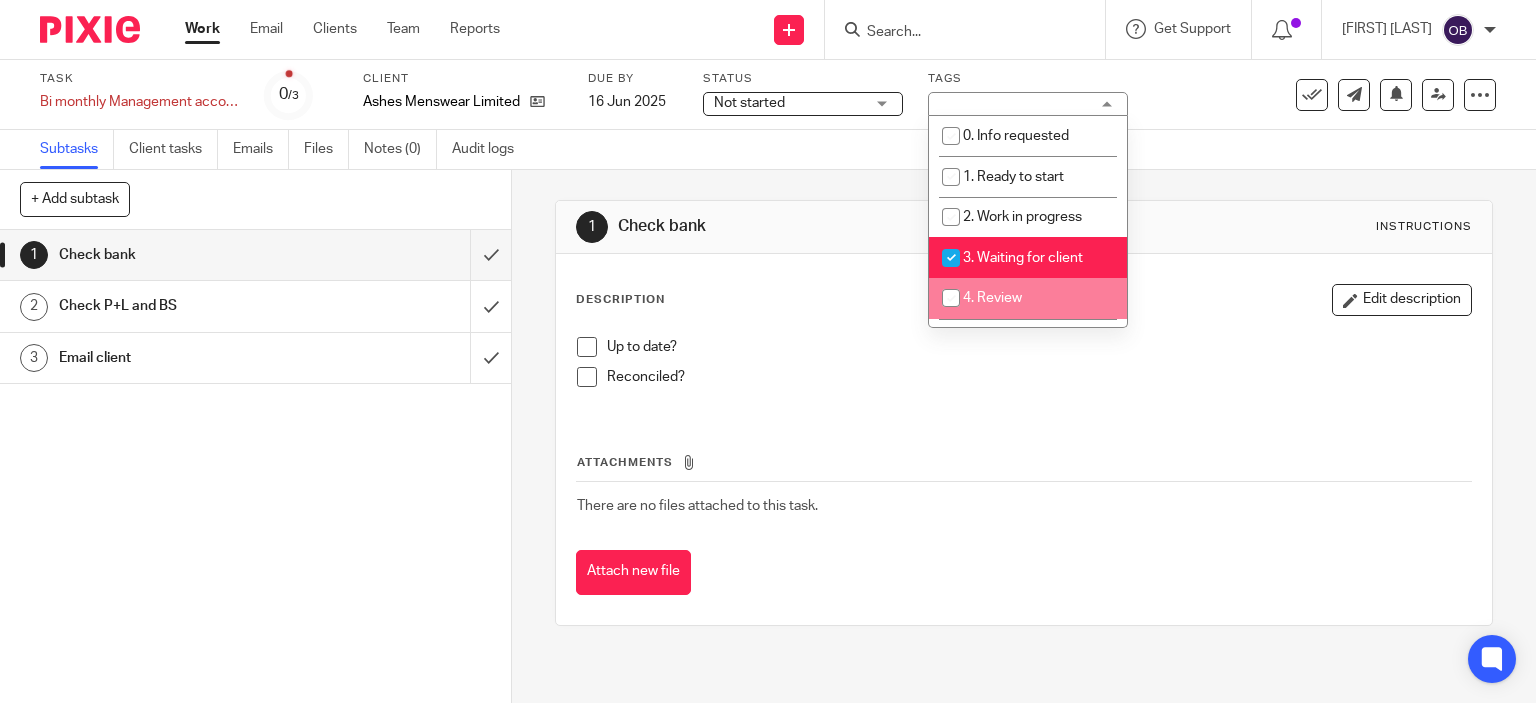 click at bounding box center [951, 298] 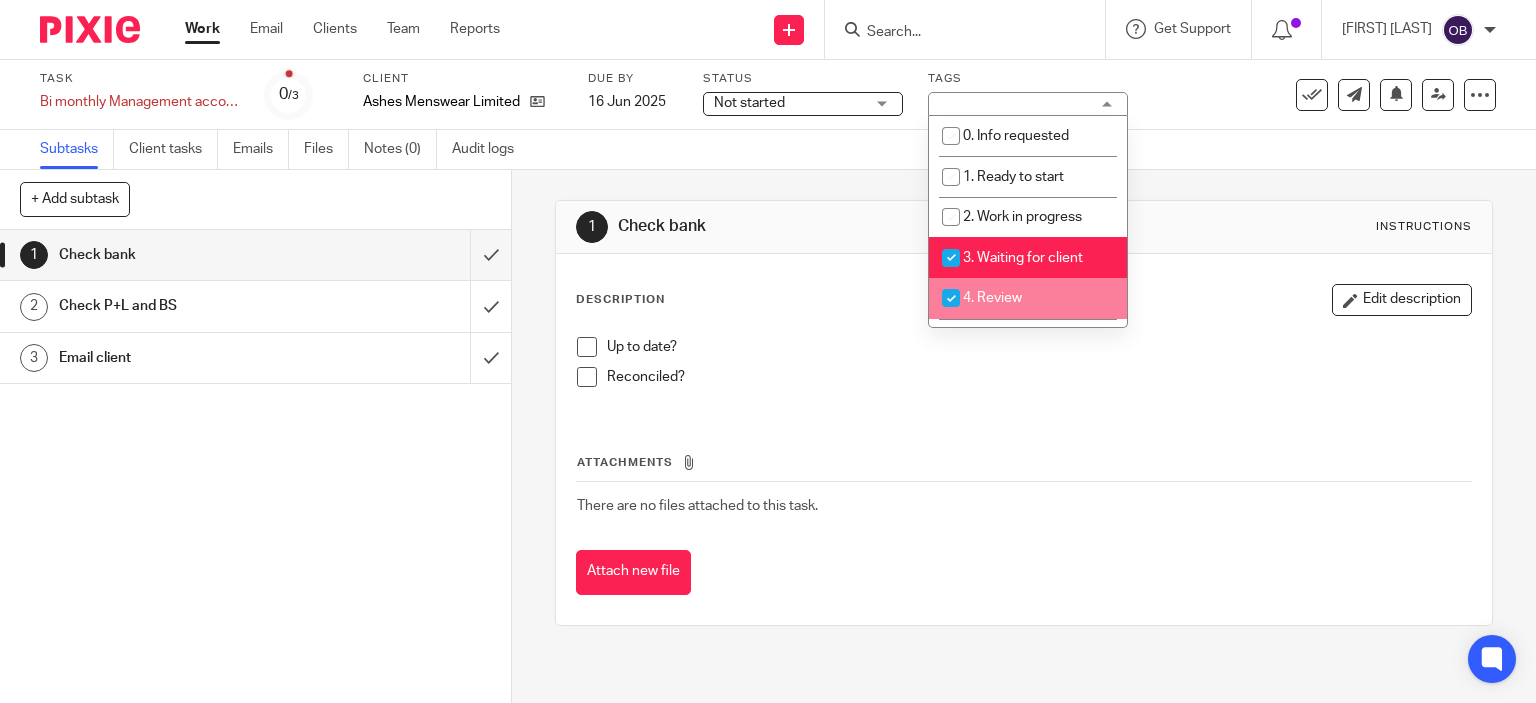 checkbox on "true" 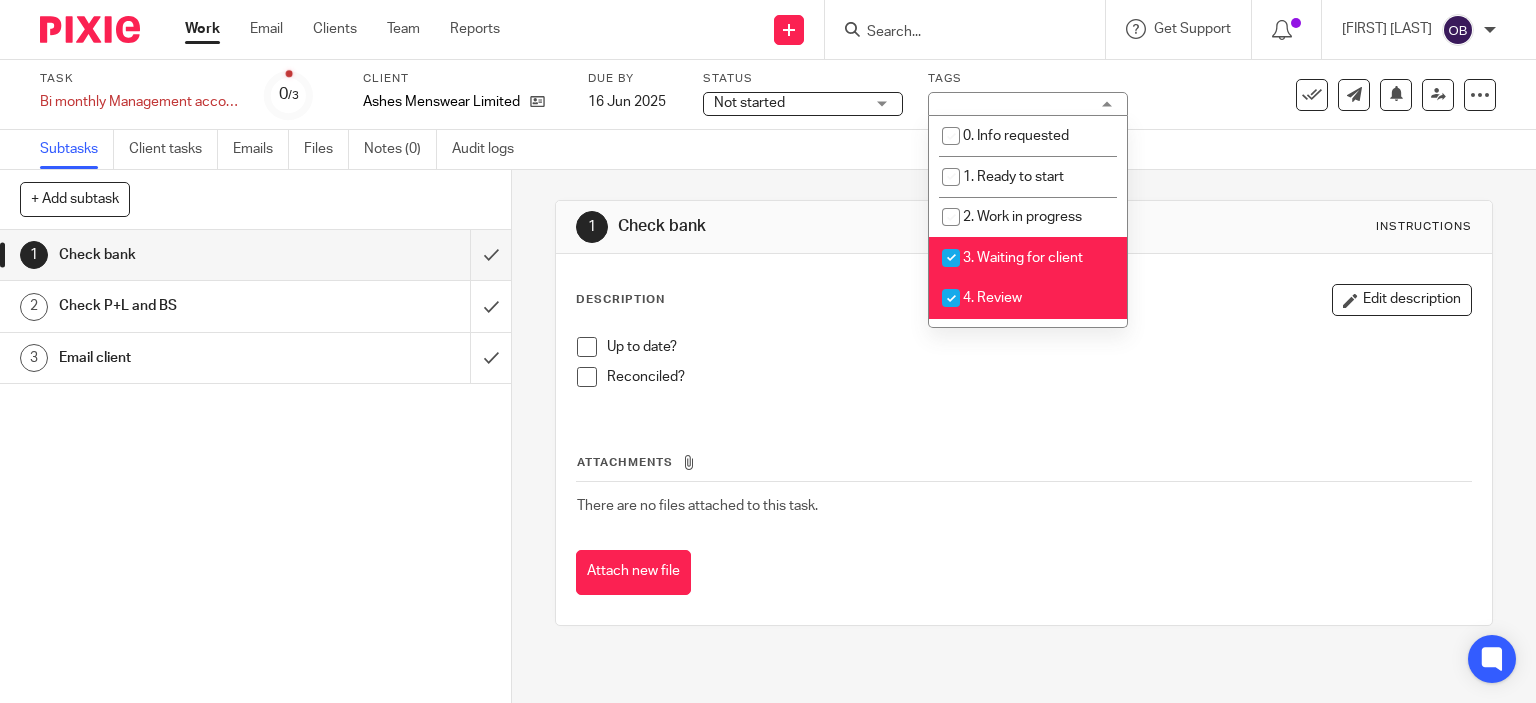 click at bounding box center [587, 347] 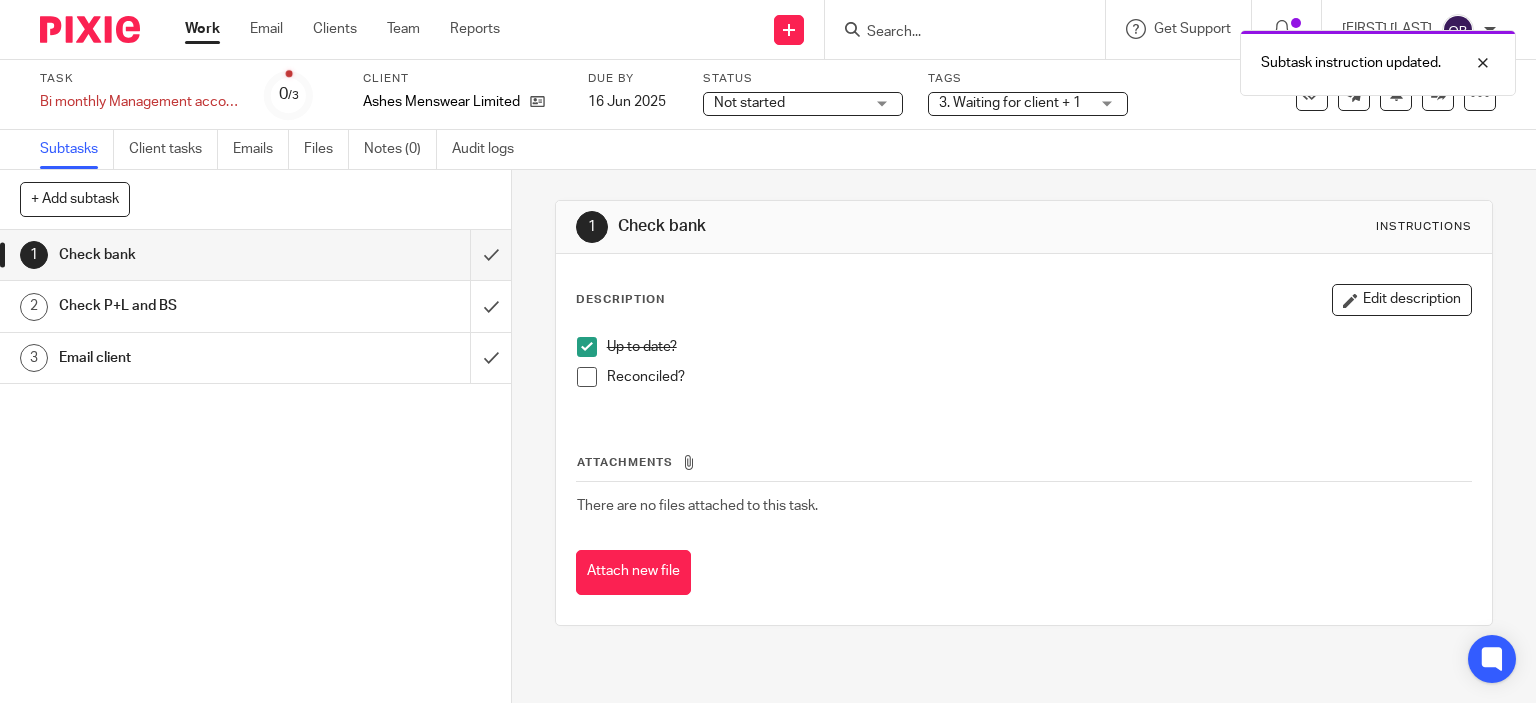 click at bounding box center [587, 377] 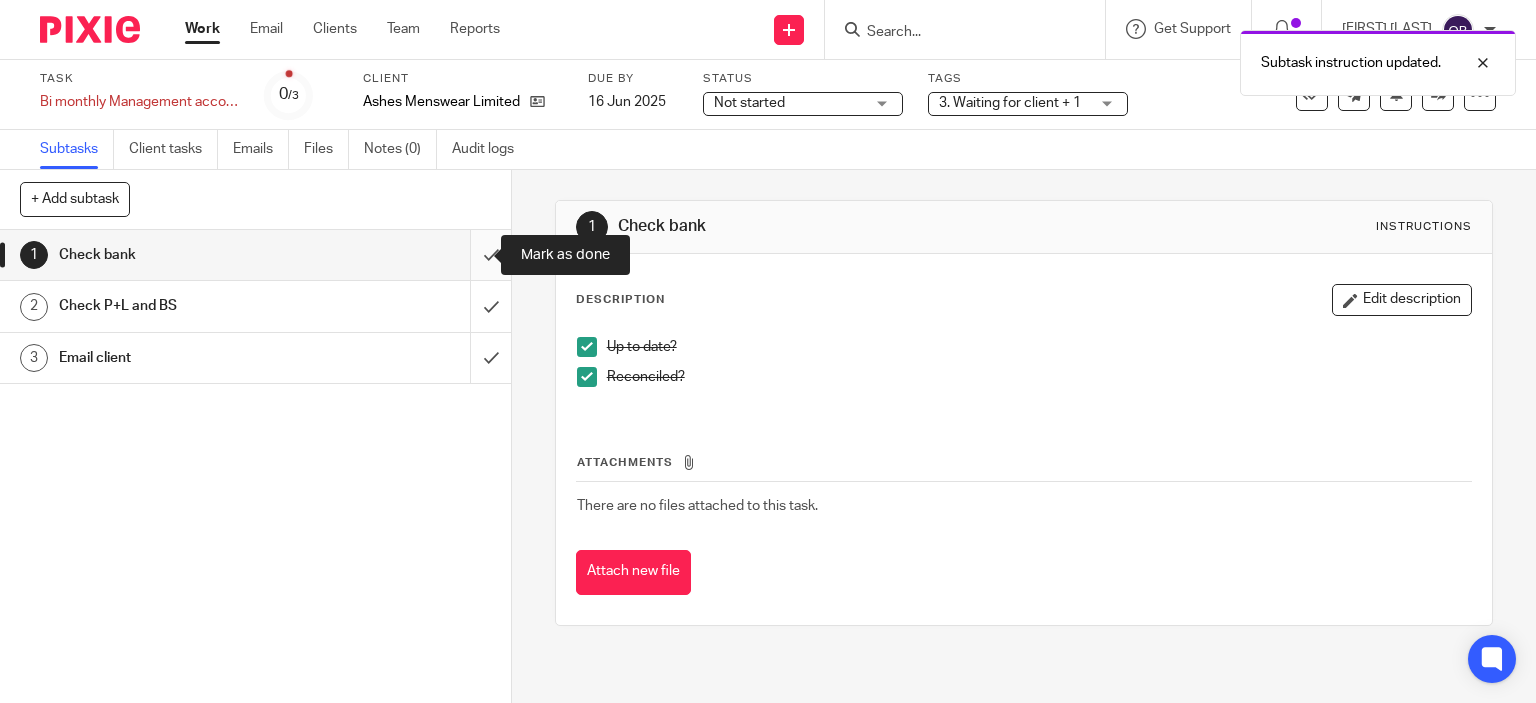 click at bounding box center (255, 255) 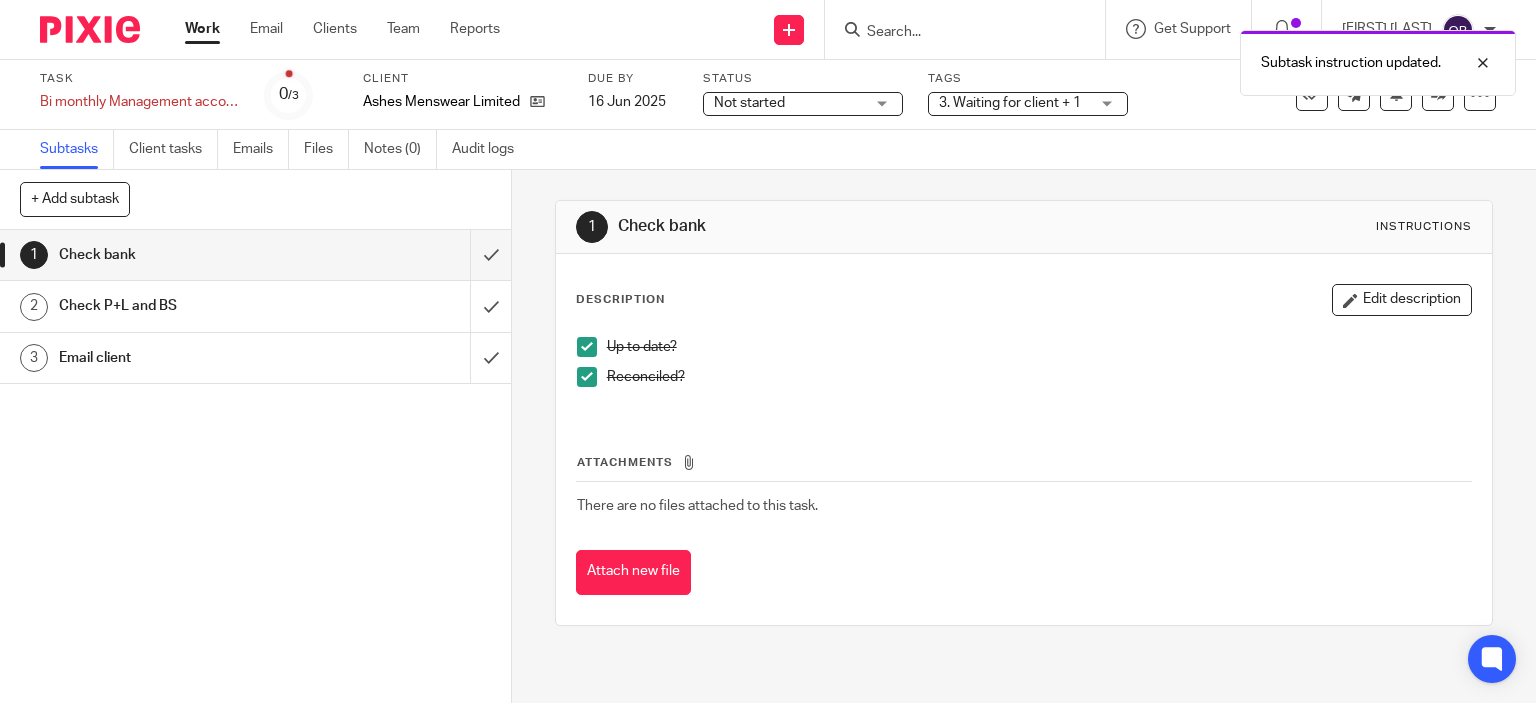 click on "Work" at bounding box center [202, 29] 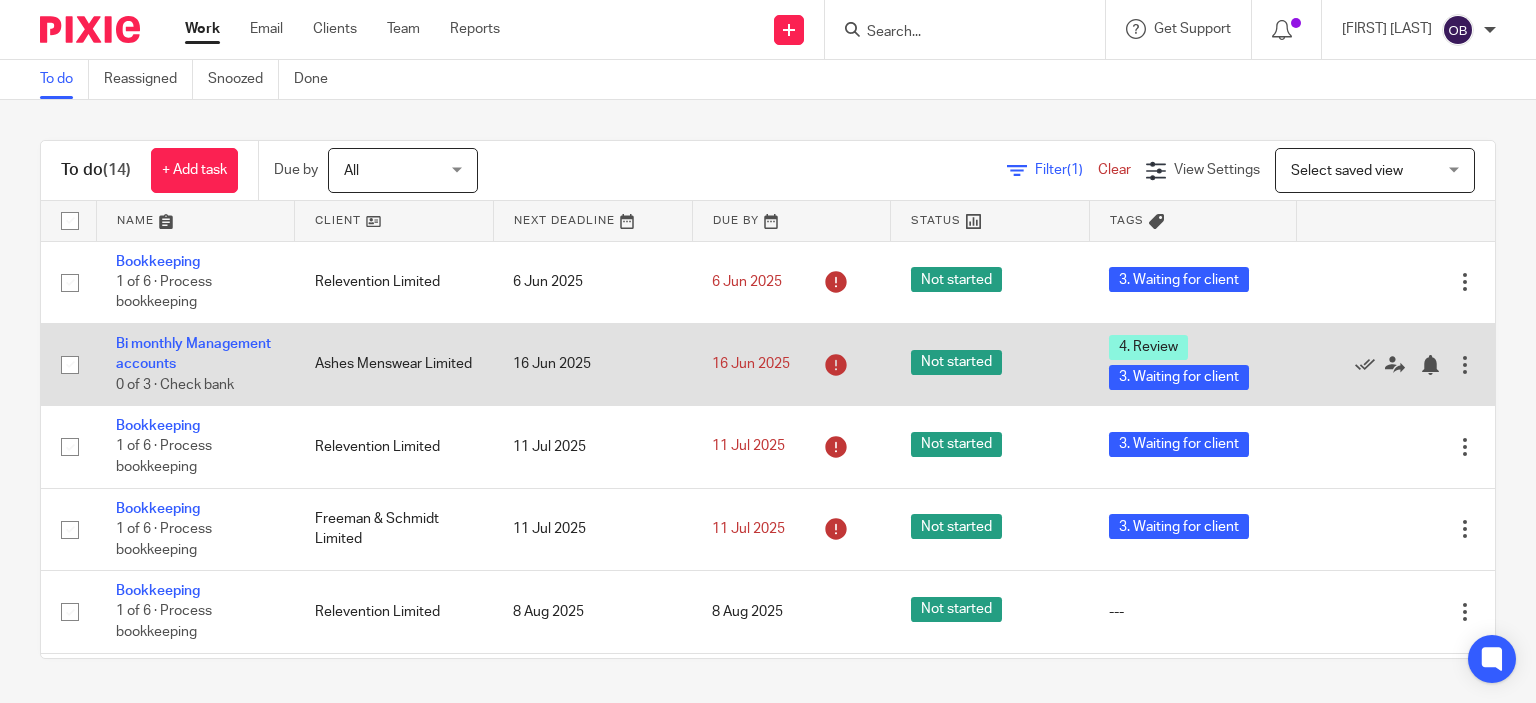 scroll, scrollTop: 0, scrollLeft: 0, axis: both 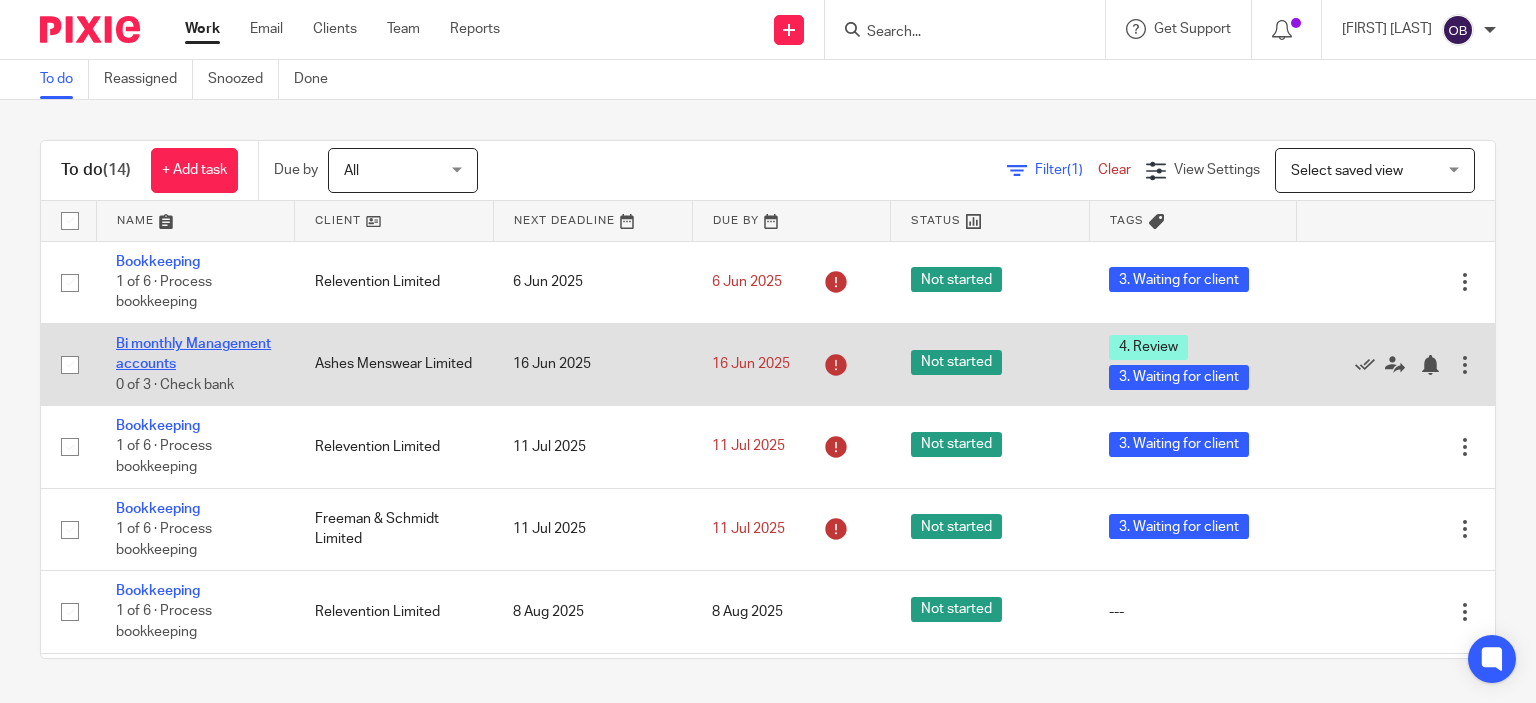 click on "Bi monthly Management accounts" at bounding box center (193, 354) 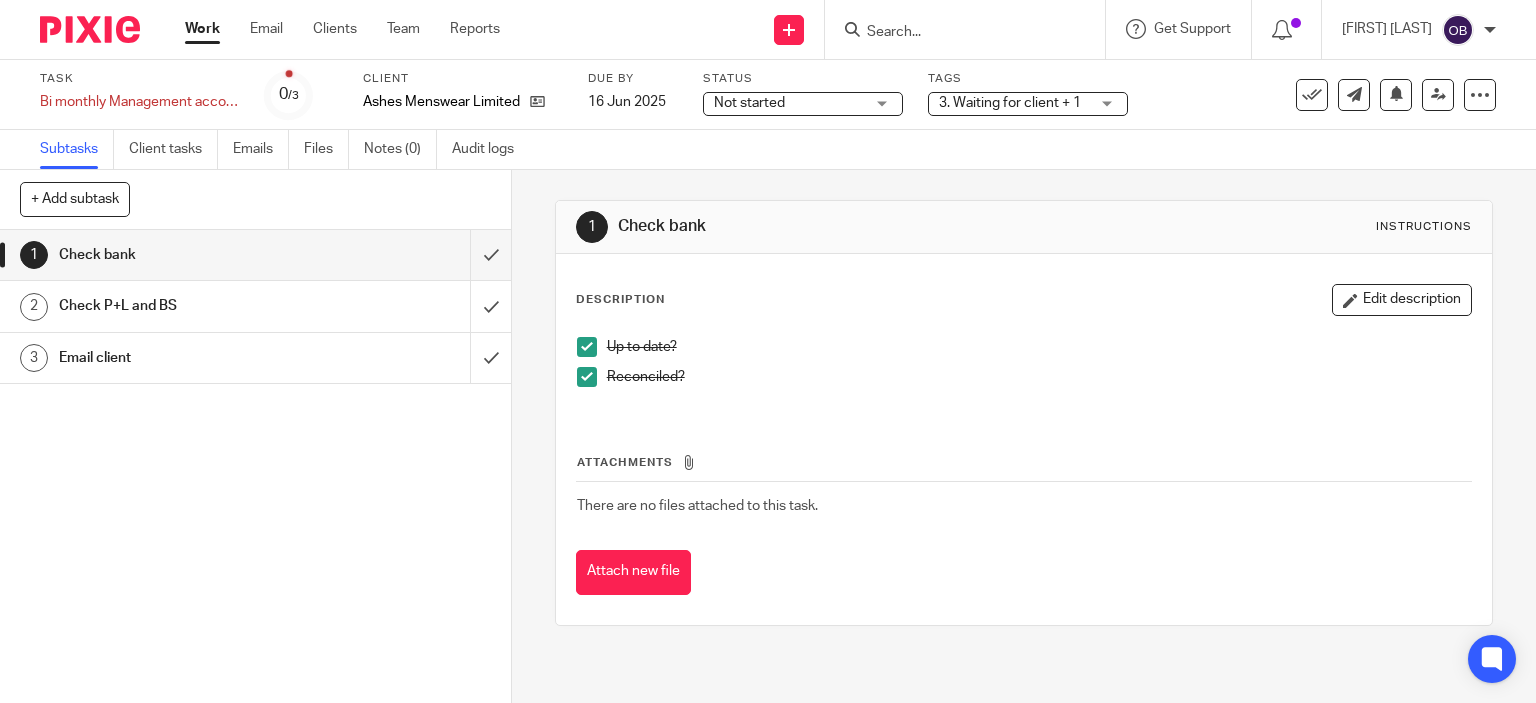 scroll, scrollTop: 0, scrollLeft: 0, axis: both 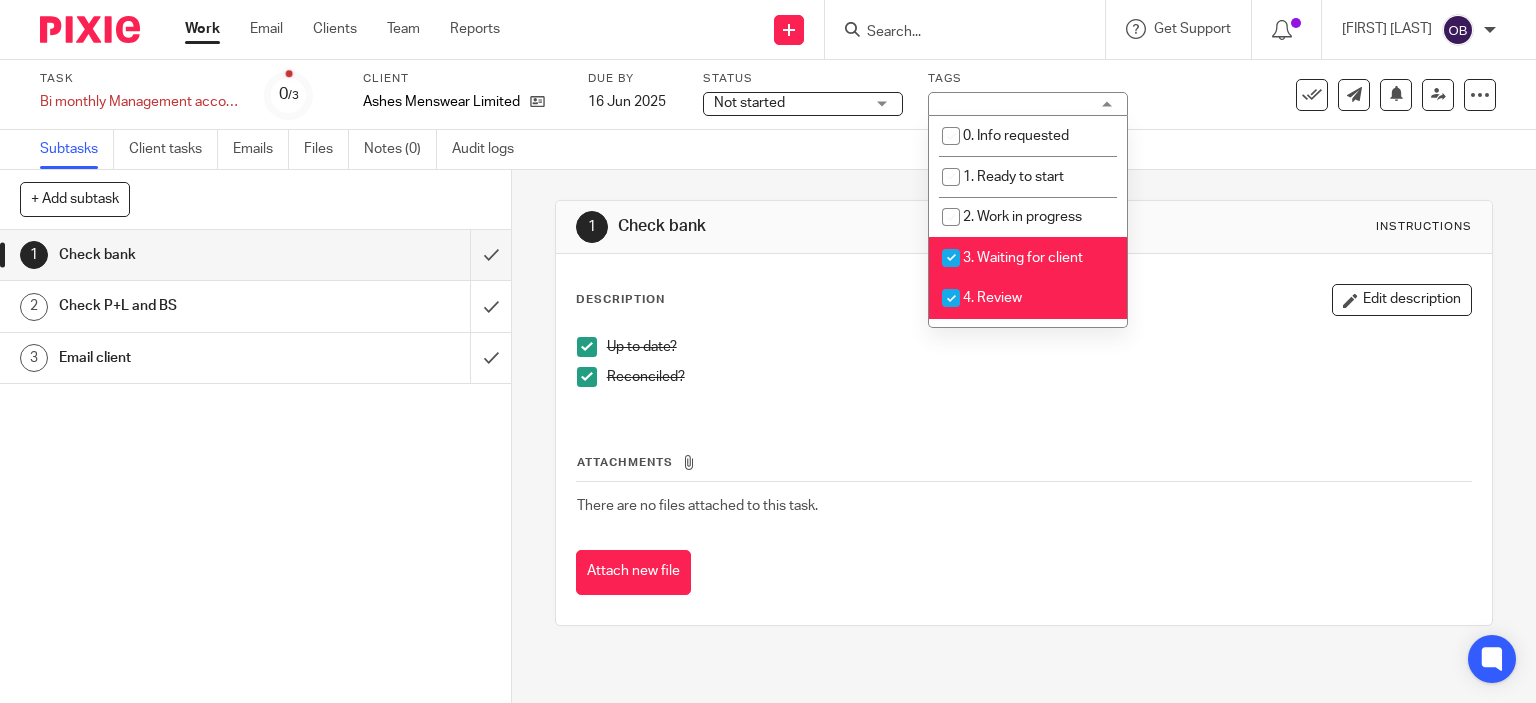 click at bounding box center [951, 258] 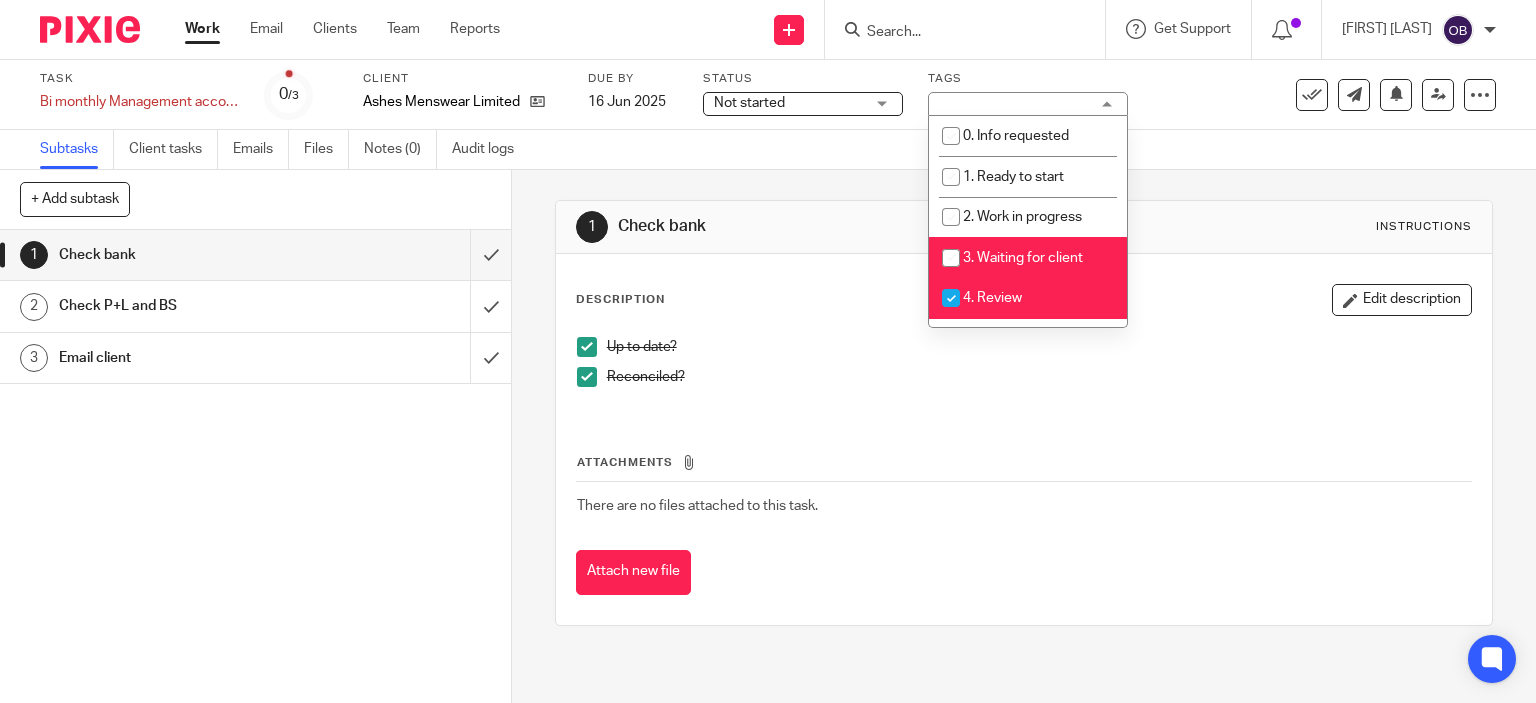 checkbox on "false" 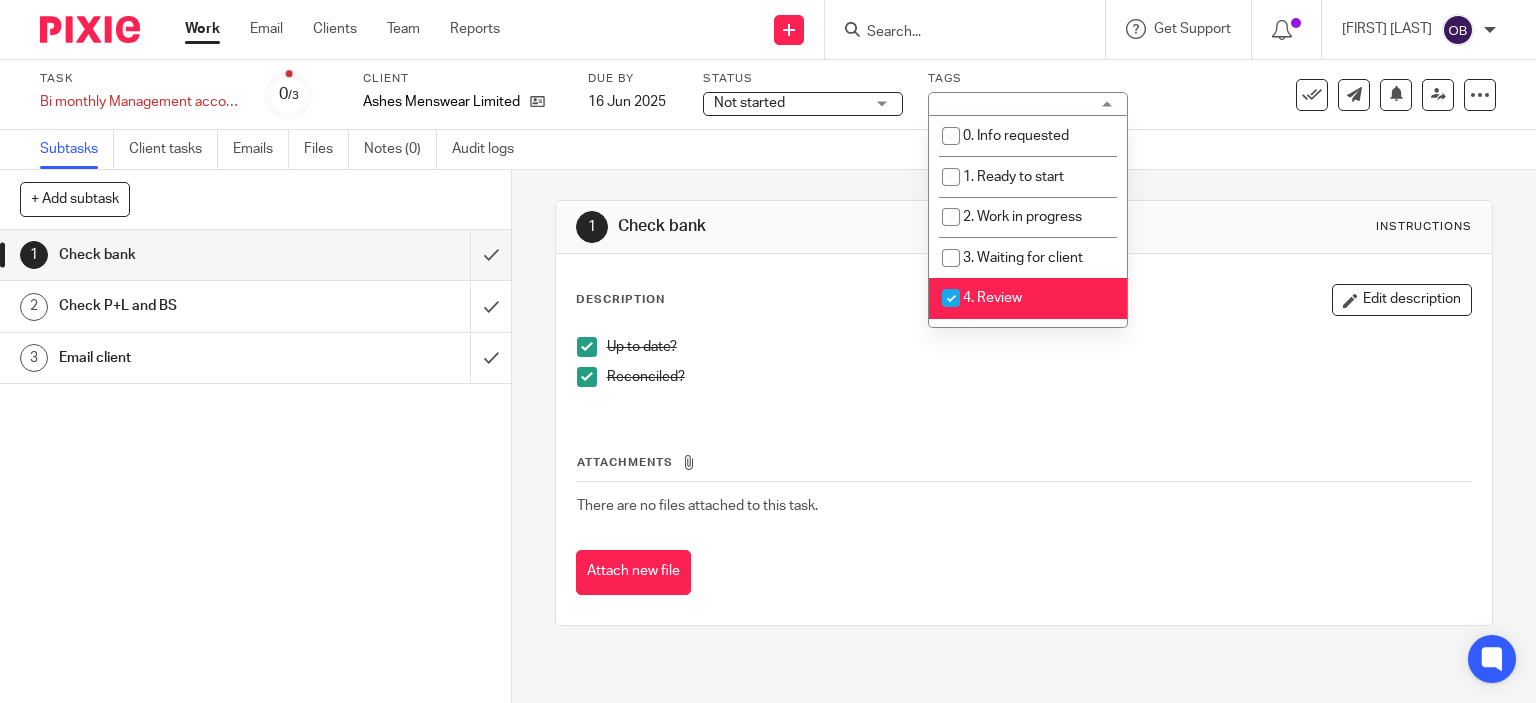 click on "Description
Edit description
Up to date?   Reconciled?" at bounding box center (1024, 348) 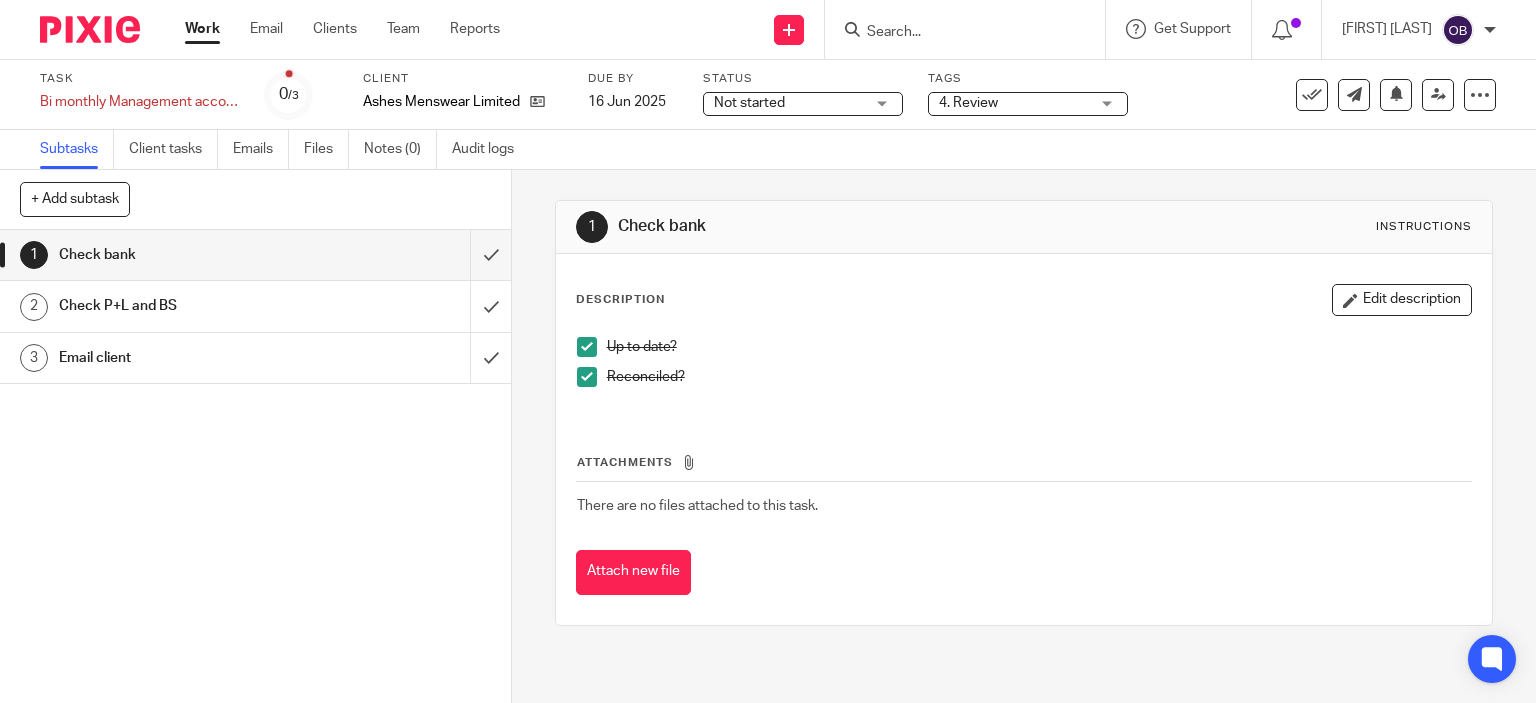 click on "Work" at bounding box center (202, 29) 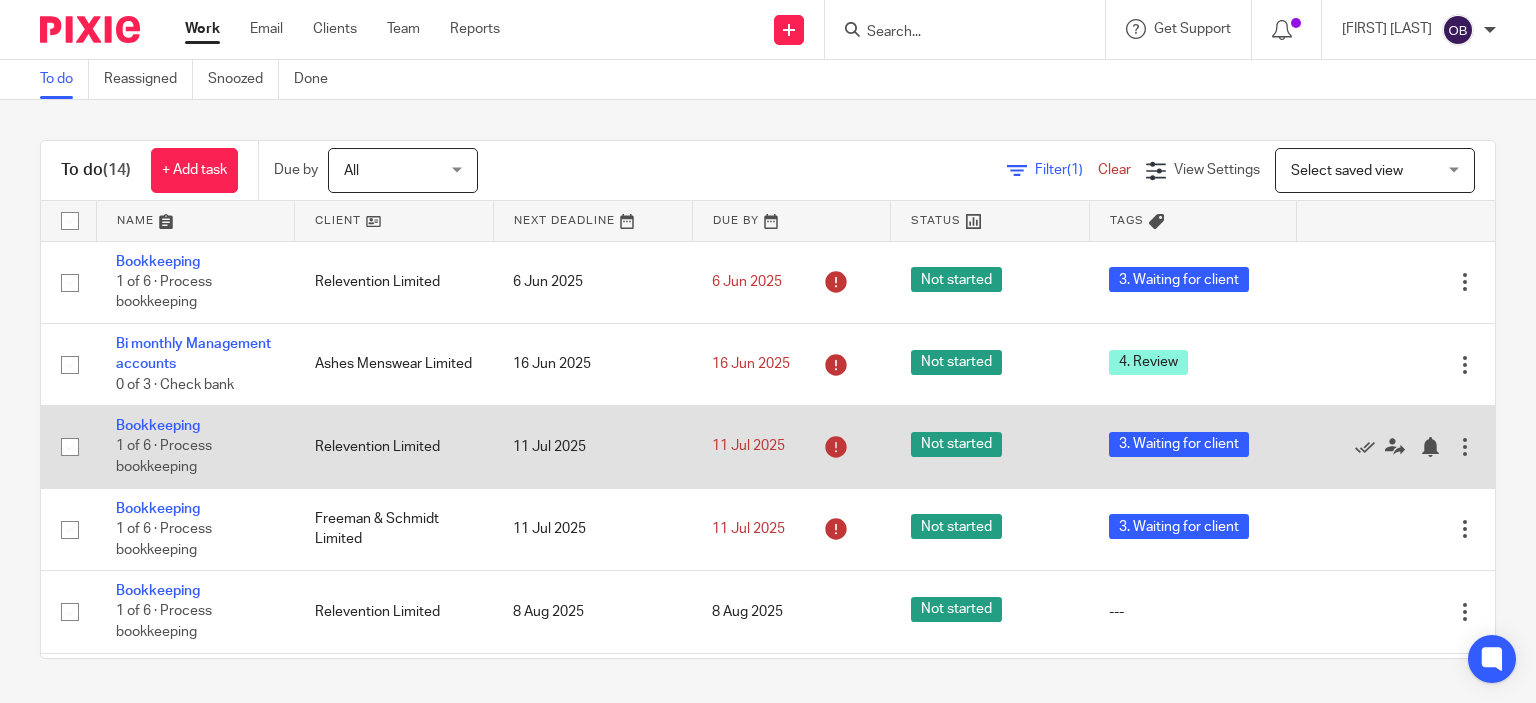 scroll, scrollTop: 0, scrollLeft: 0, axis: both 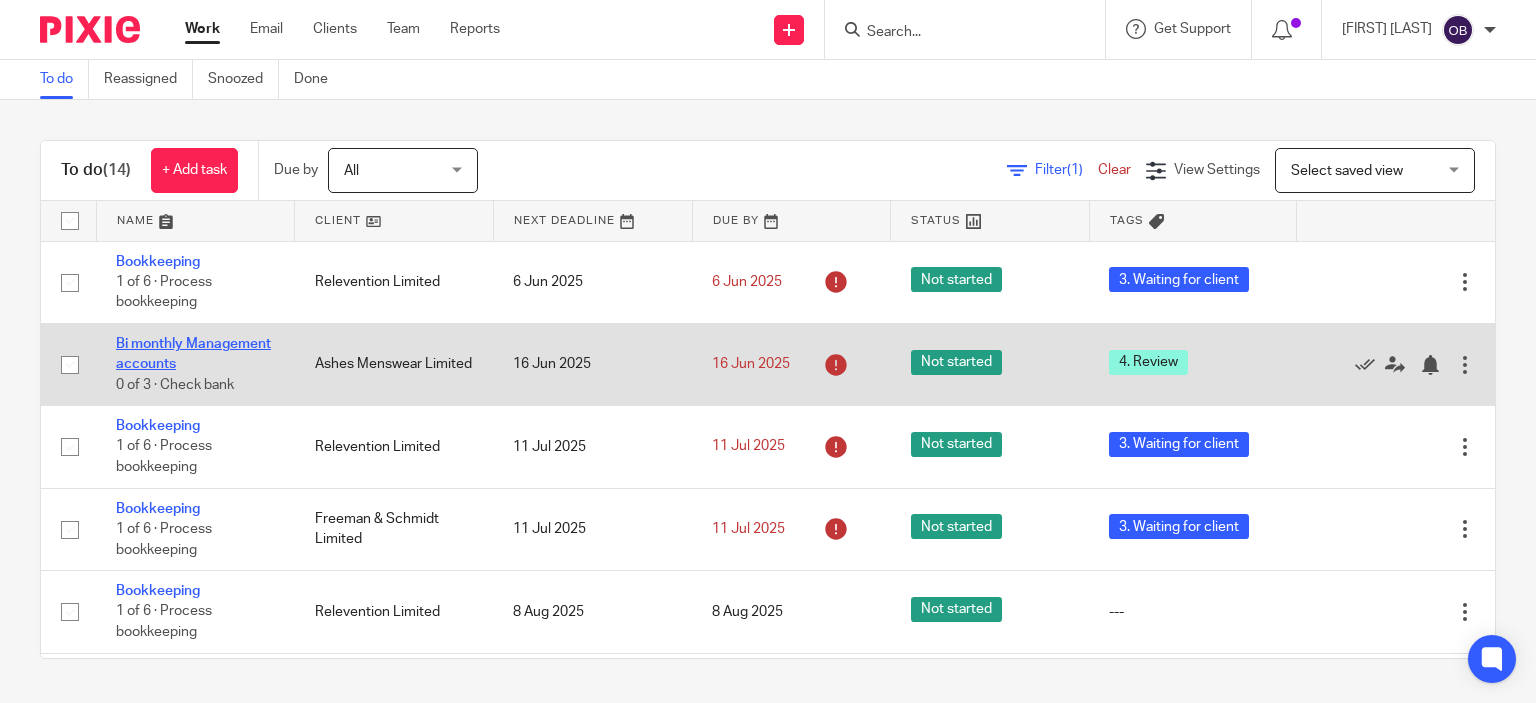 click on "Bi monthly Management accounts" at bounding box center (193, 354) 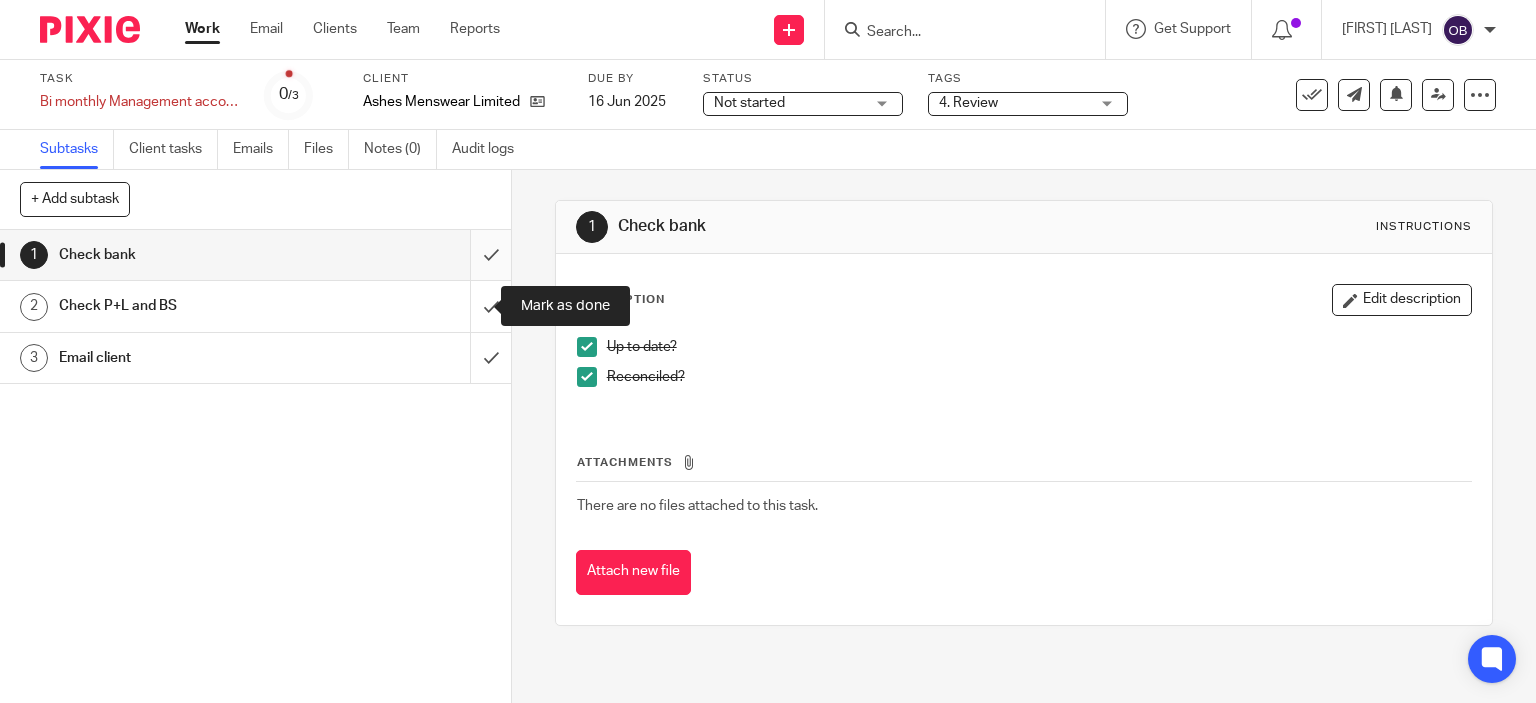 scroll, scrollTop: 0, scrollLeft: 0, axis: both 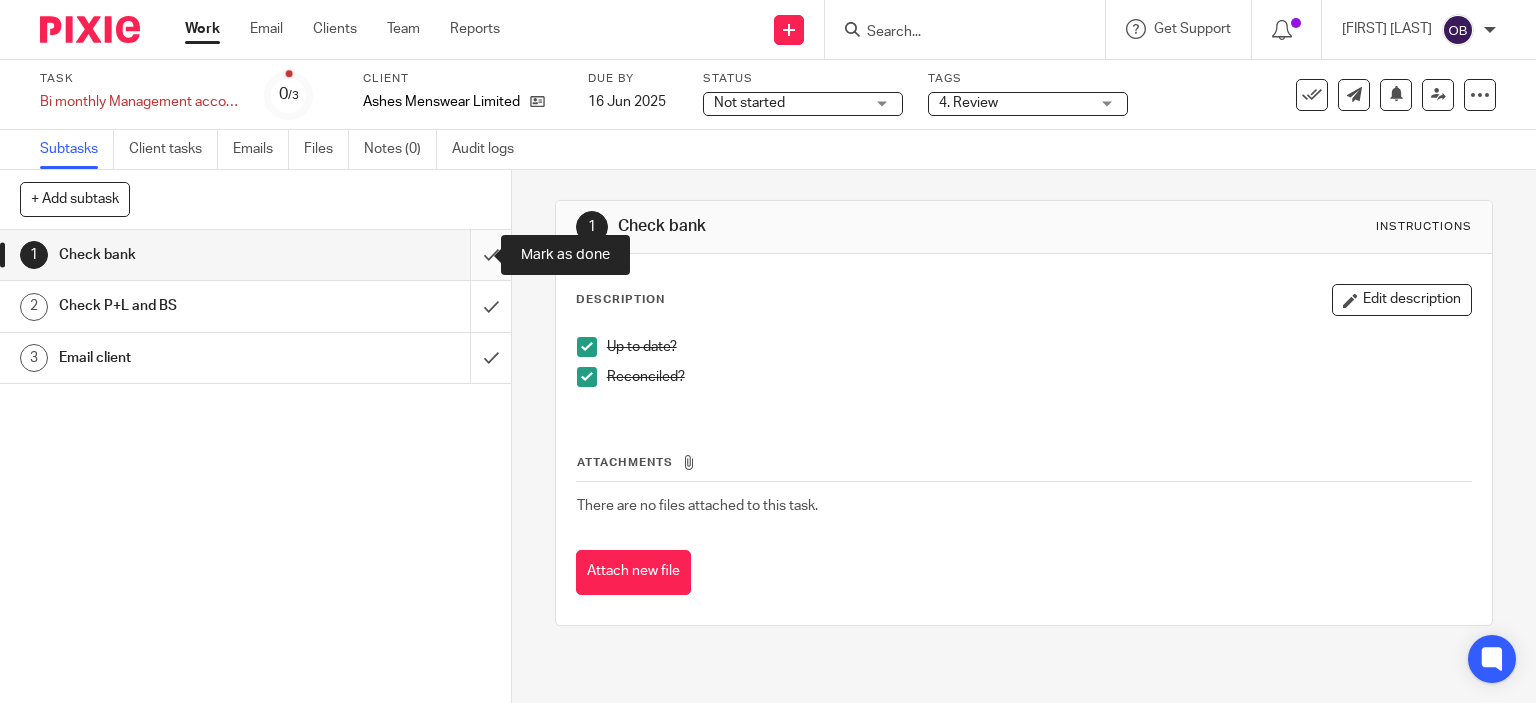 click at bounding box center (255, 255) 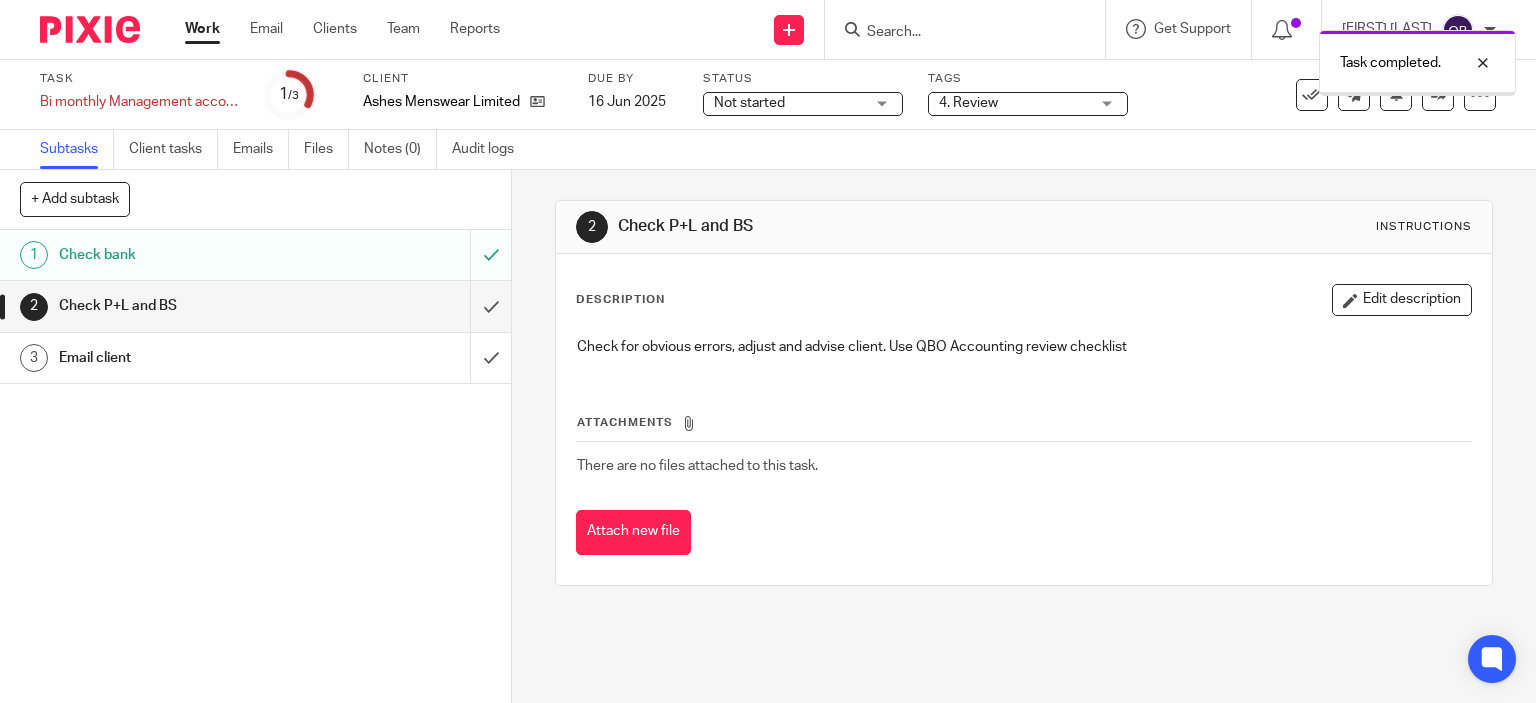 scroll, scrollTop: 0, scrollLeft: 0, axis: both 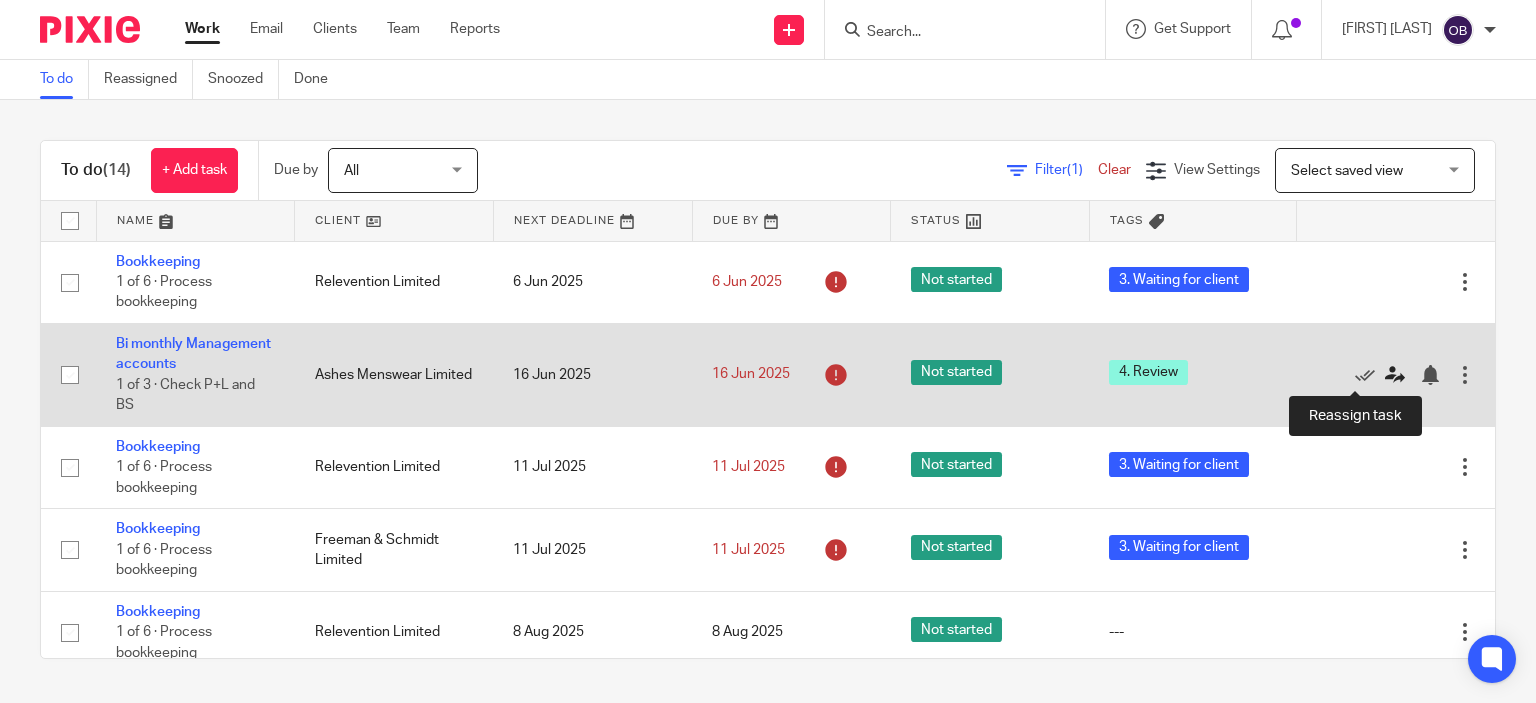 click at bounding box center (1395, 375) 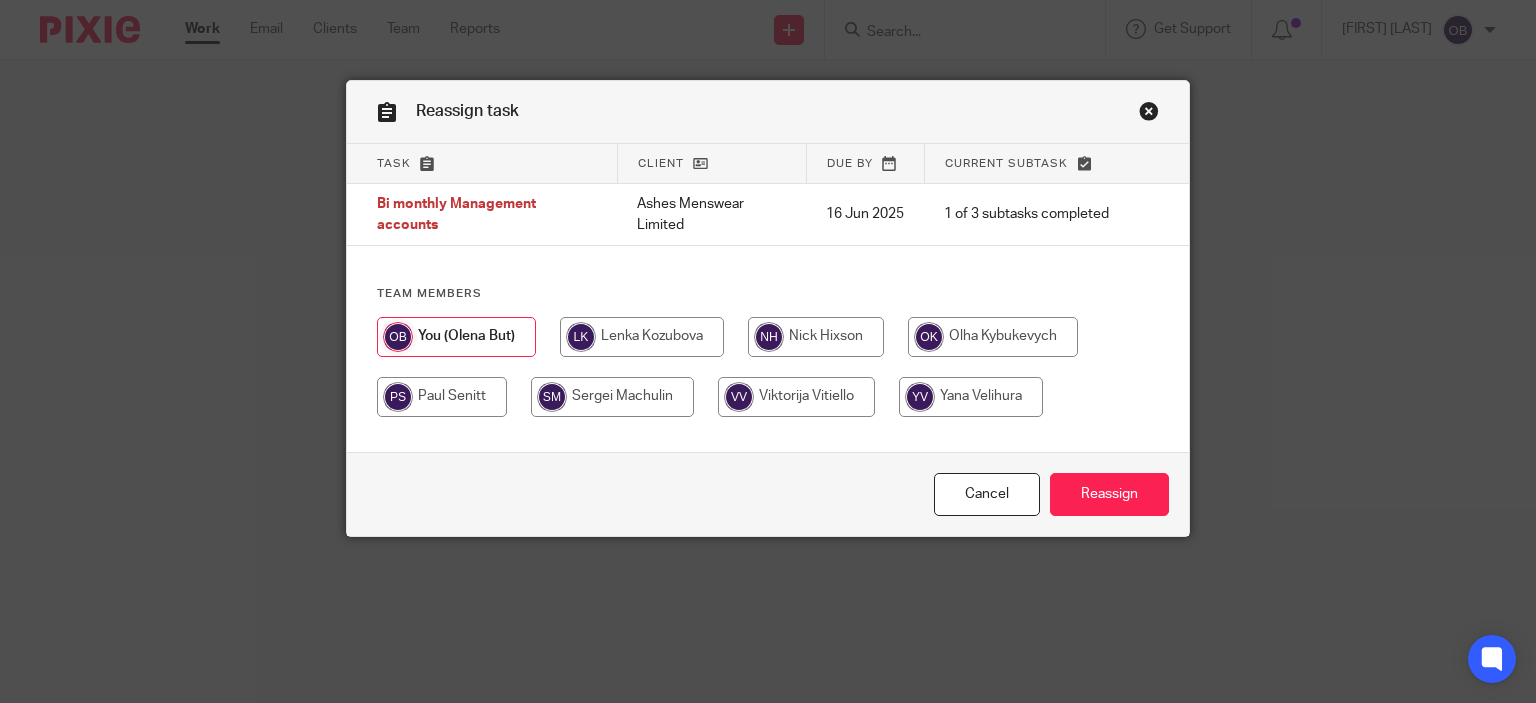 scroll, scrollTop: 0, scrollLeft: 0, axis: both 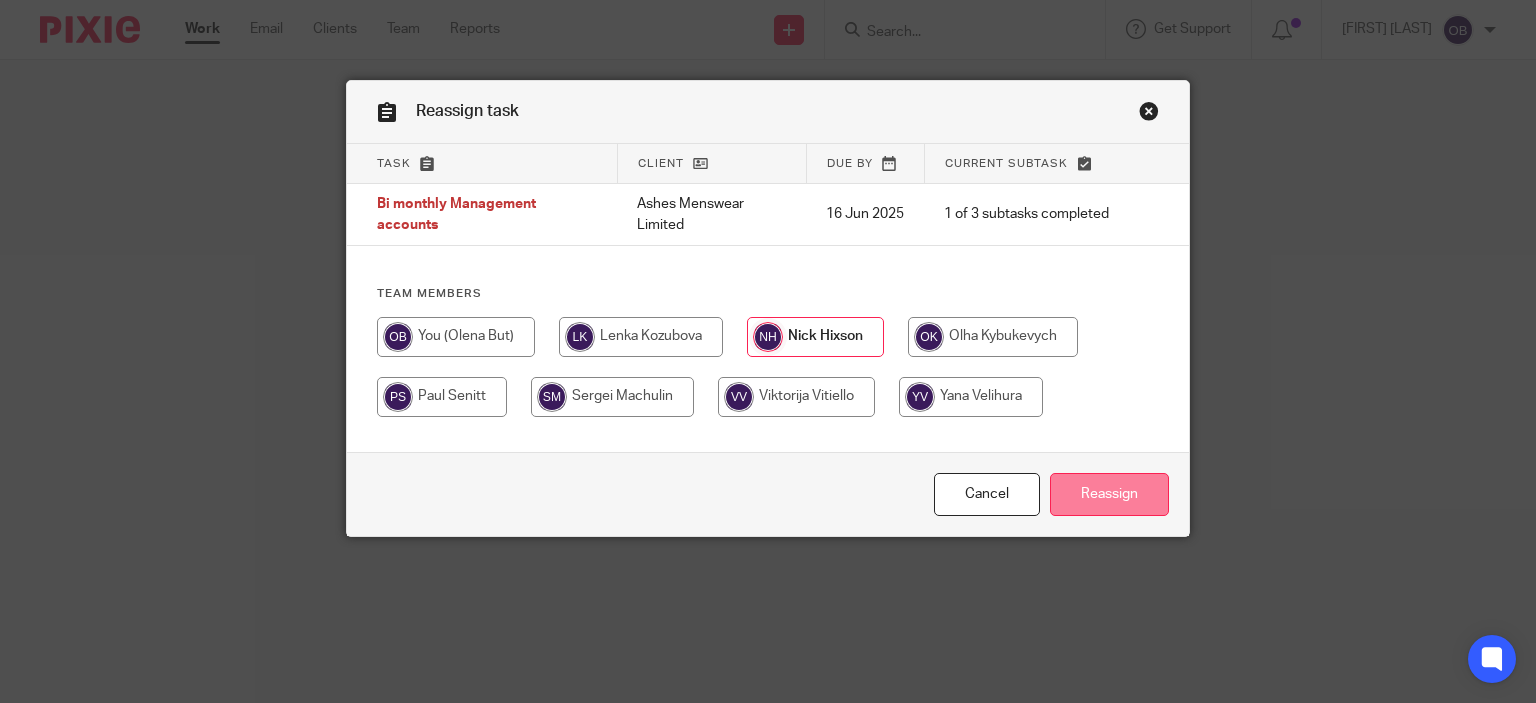 click on "Reassign" at bounding box center [1109, 494] 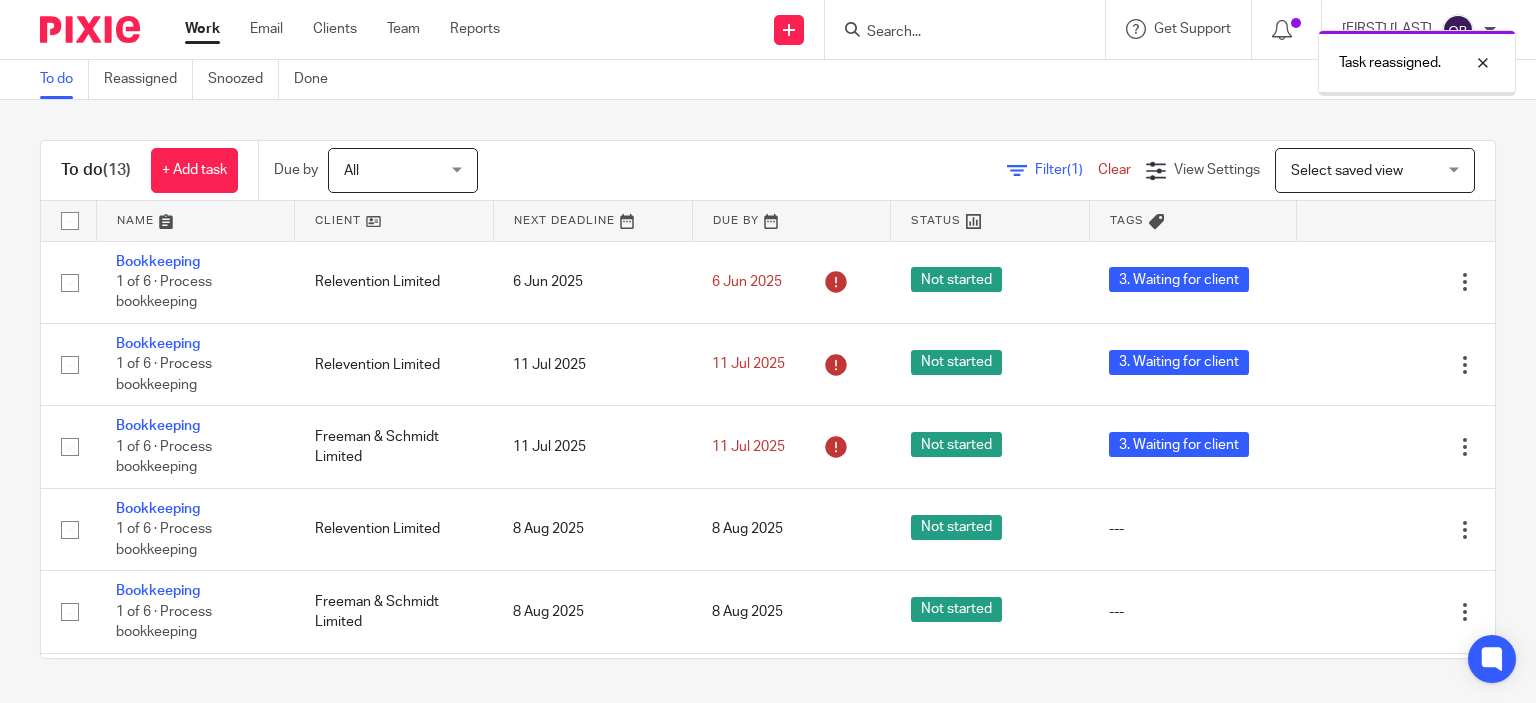 scroll, scrollTop: 0, scrollLeft: 0, axis: both 